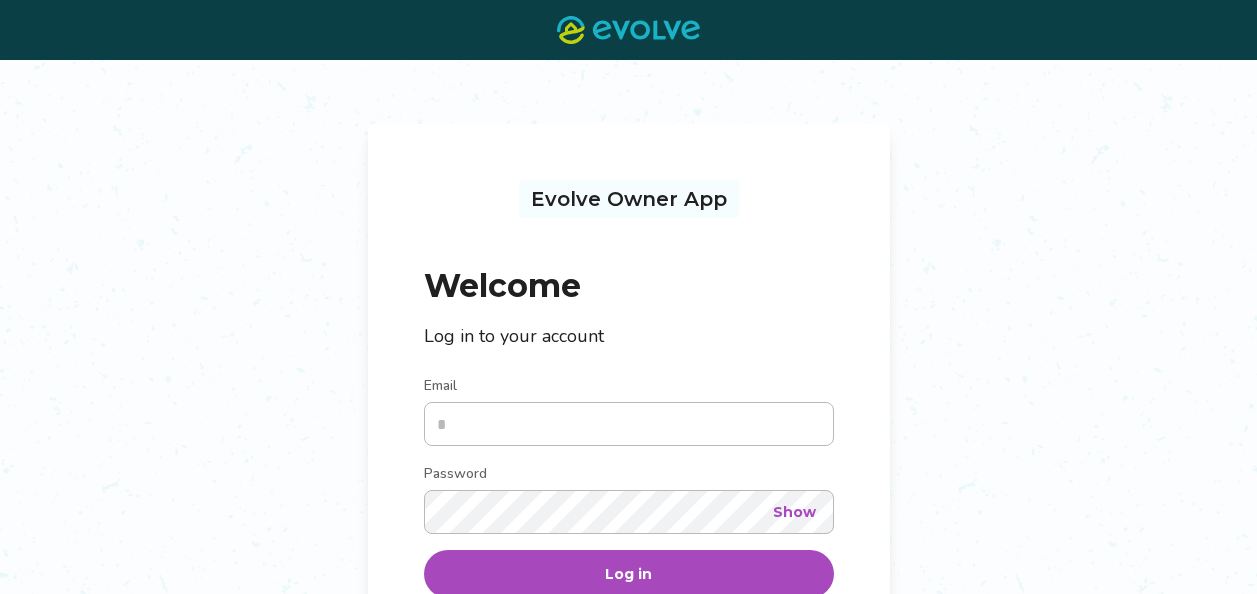 scroll, scrollTop: 0, scrollLeft: 0, axis: both 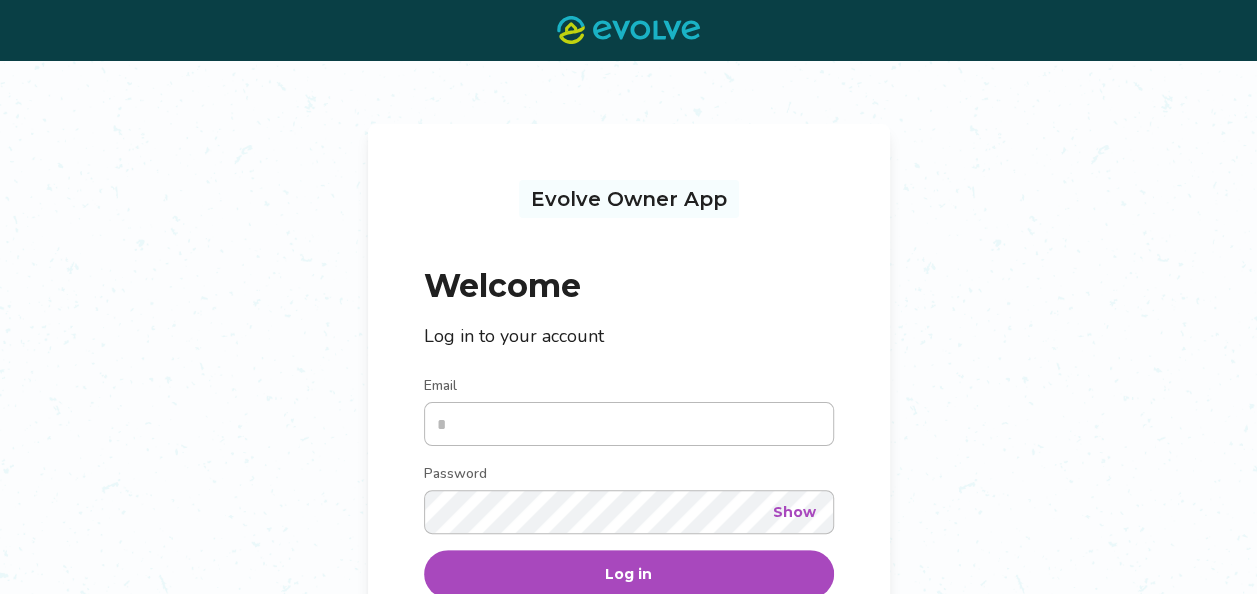 click on "Email" at bounding box center (629, 424) 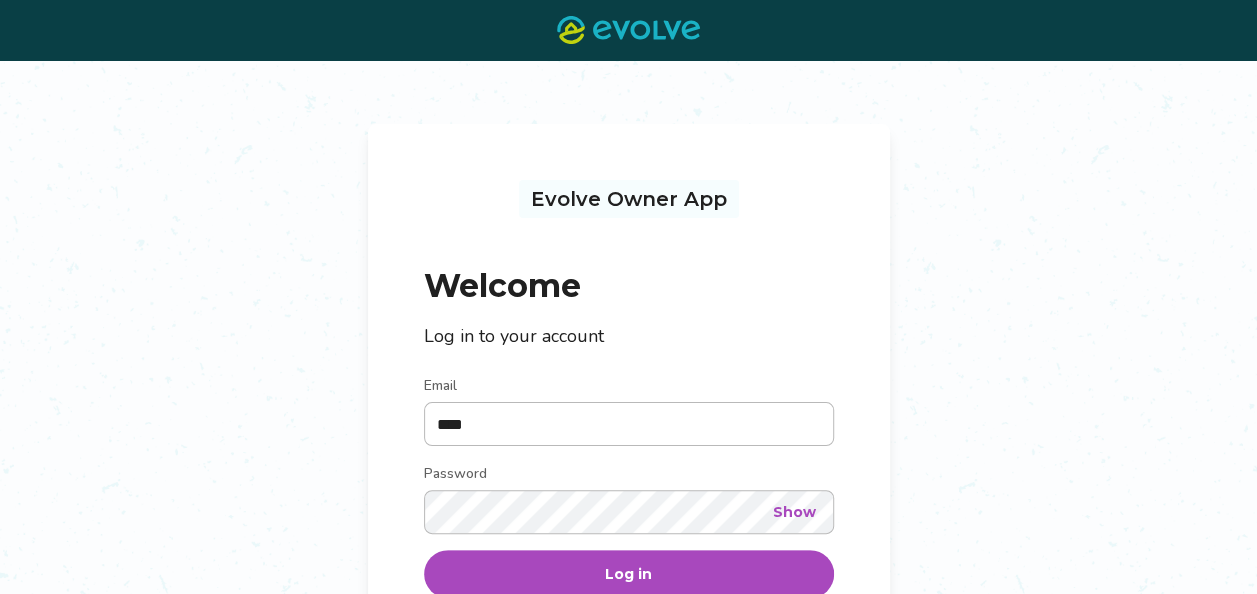 type on "**********" 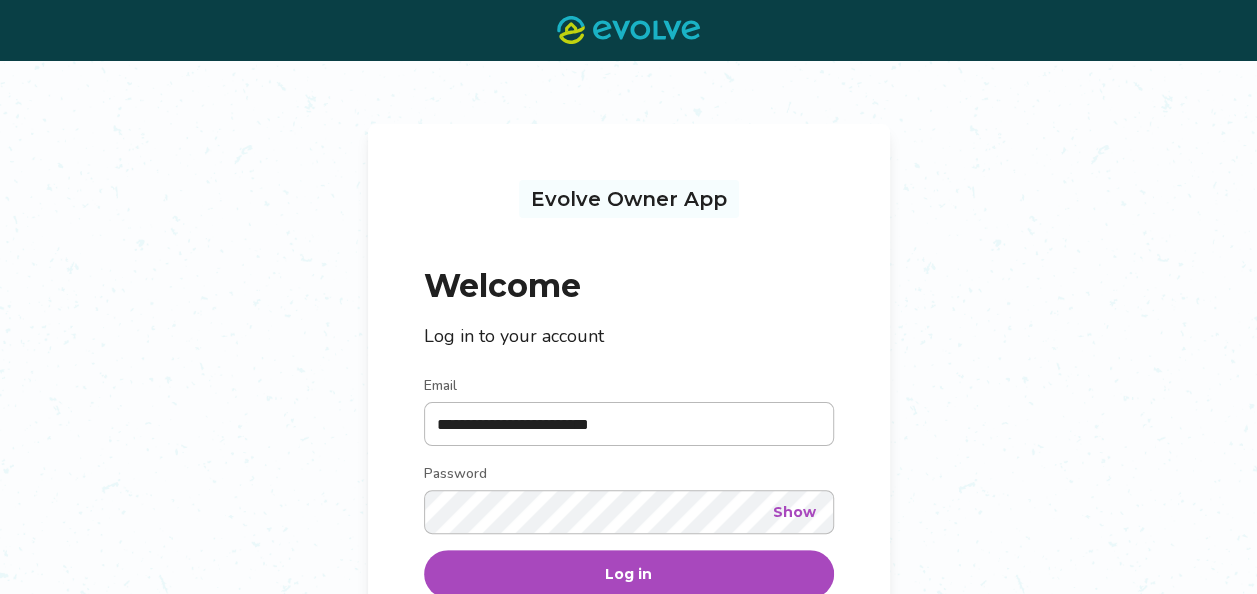 click on "Show" at bounding box center (794, 512) 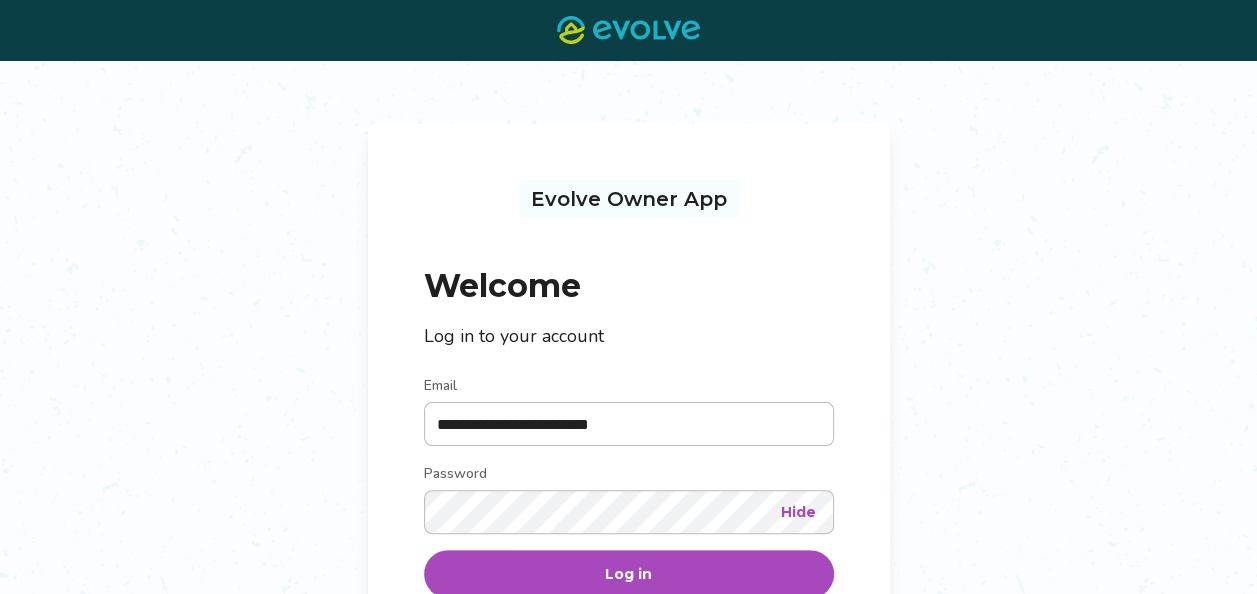 click on "Log in" at bounding box center [629, 574] 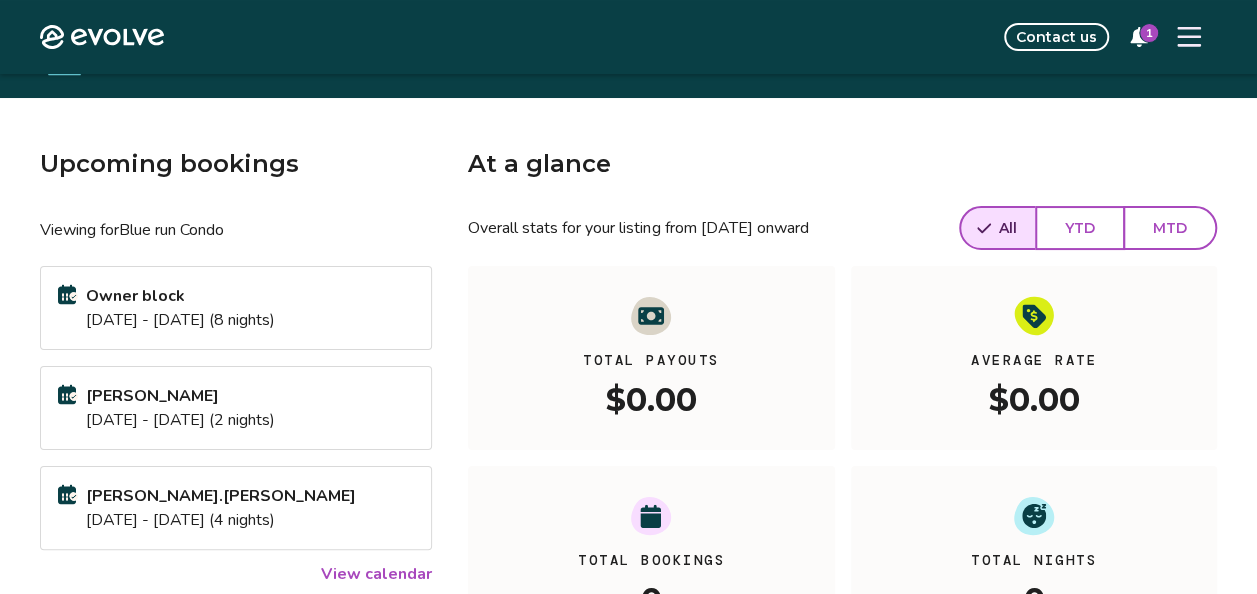scroll, scrollTop: 173, scrollLeft: 0, axis: vertical 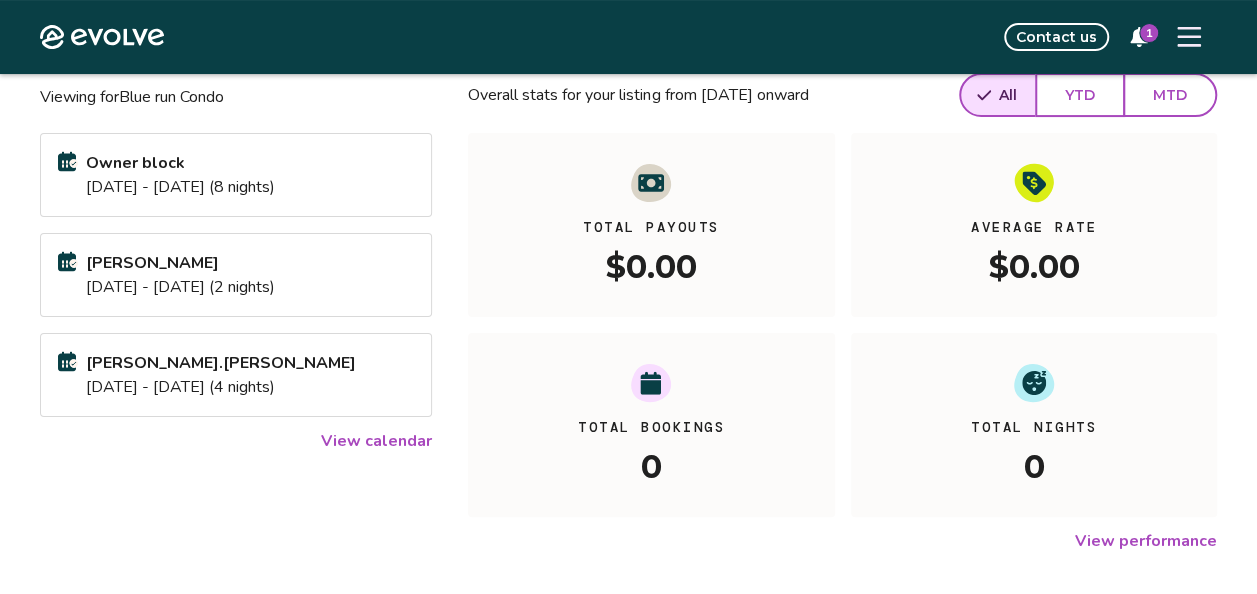 click on "Contact us" at bounding box center (1056, 37) 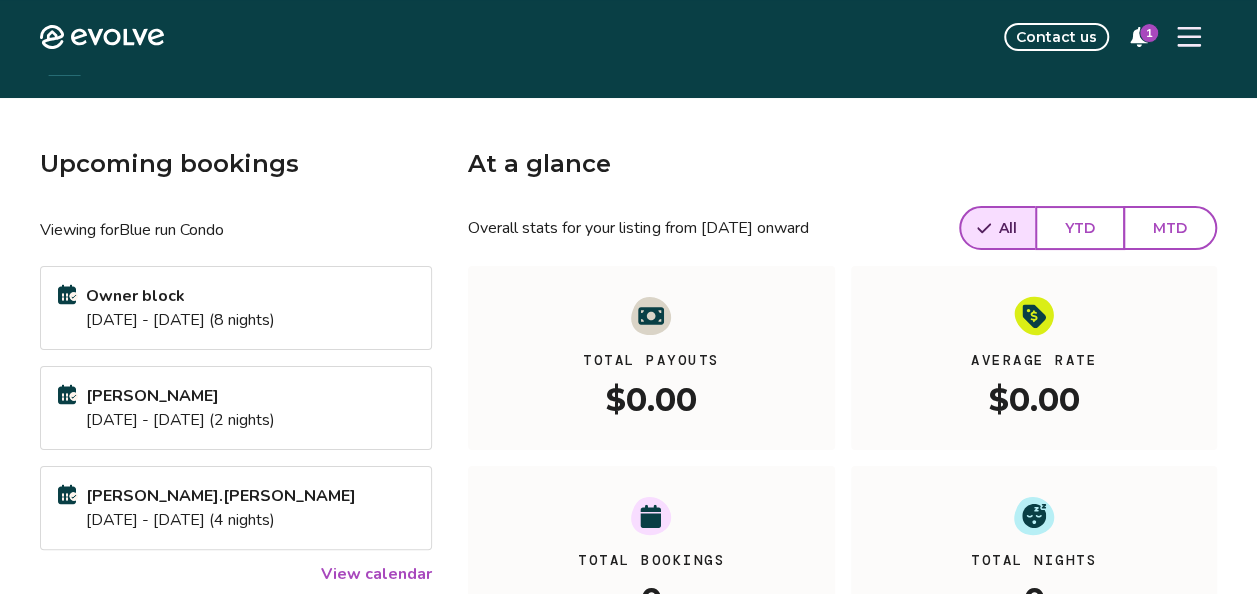 scroll, scrollTop: 0, scrollLeft: 0, axis: both 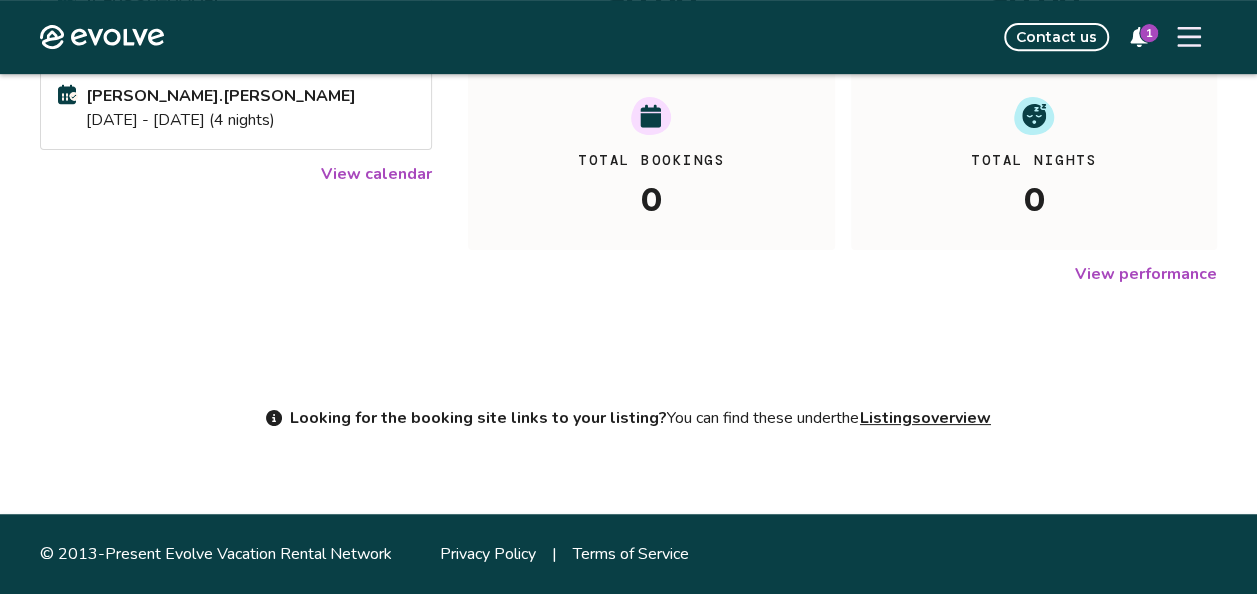 click on "Listings  overview" at bounding box center (925, 418) 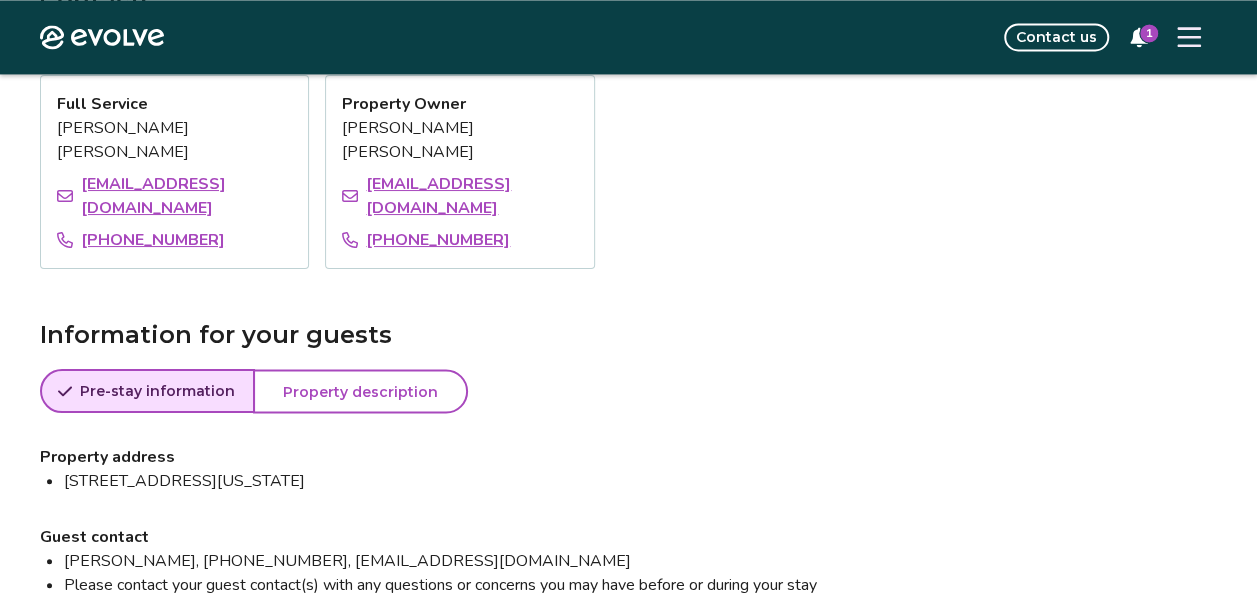 scroll, scrollTop: 1508, scrollLeft: 0, axis: vertical 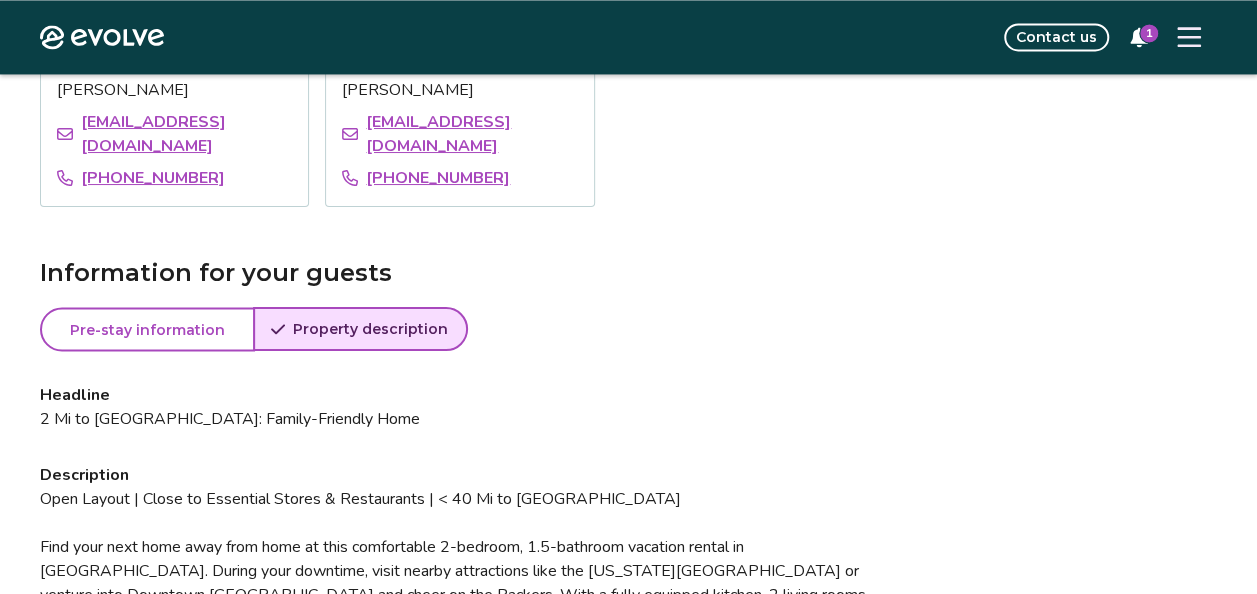 click on "Pre-stay information Pre-stay" at bounding box center [147, 329] 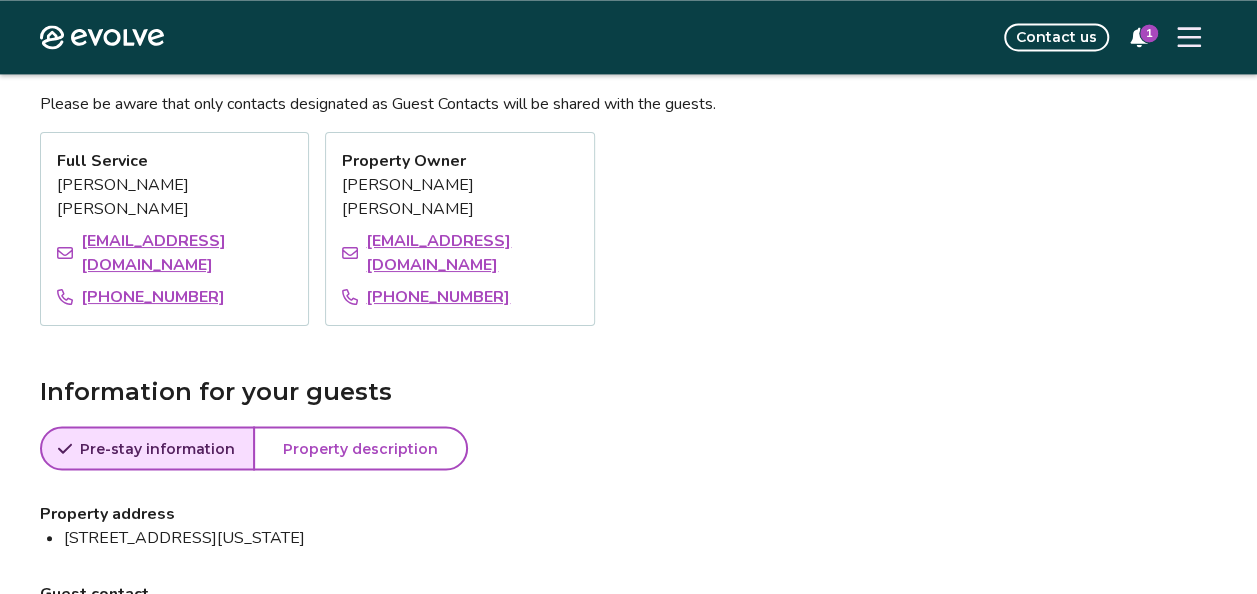 scroll, scrollTop: 1457, scrollLeft: 0, axis: vertical 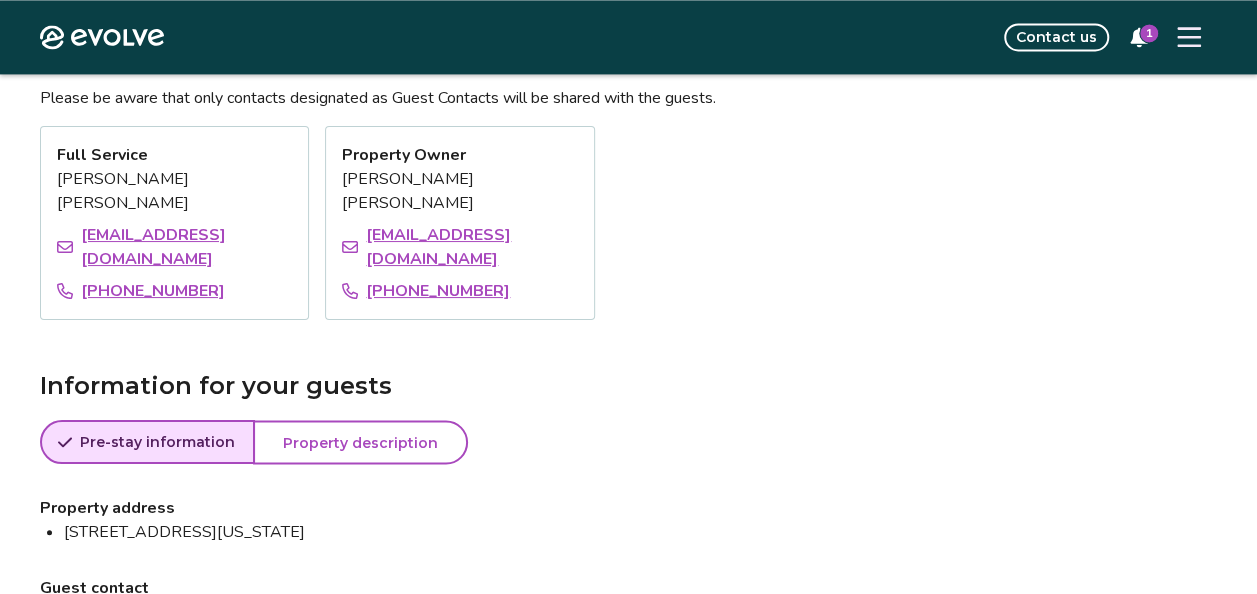 click on "Property description" at bounding box center (360, 442) 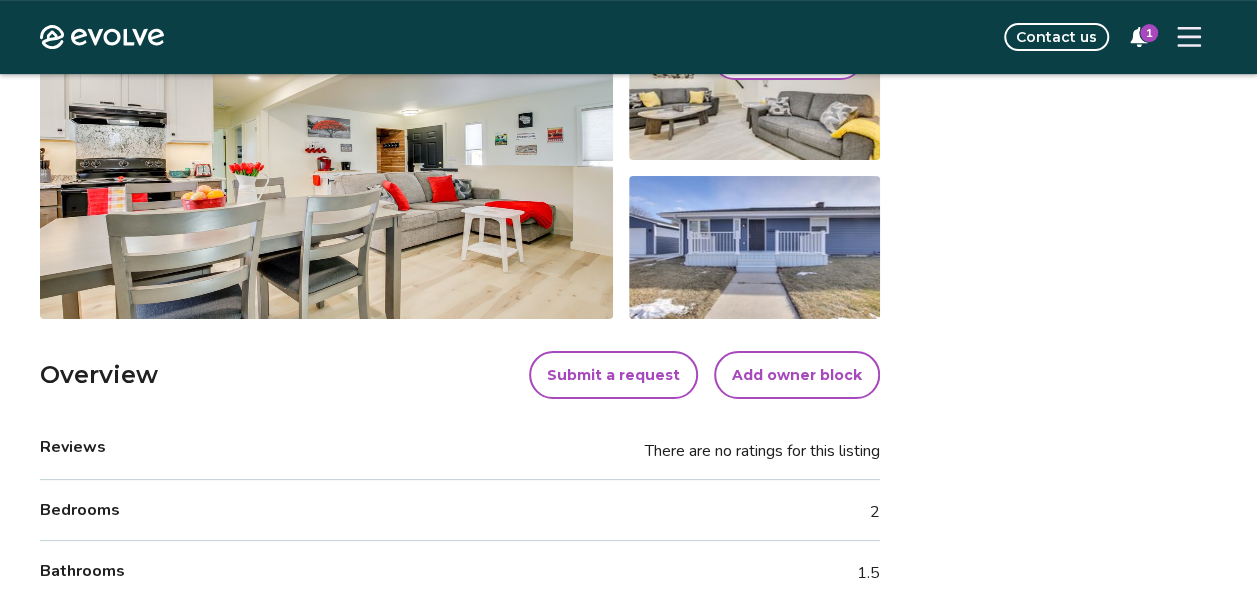 scroll, scrollTop: 377, scrollLeft: 0, axis: vertical 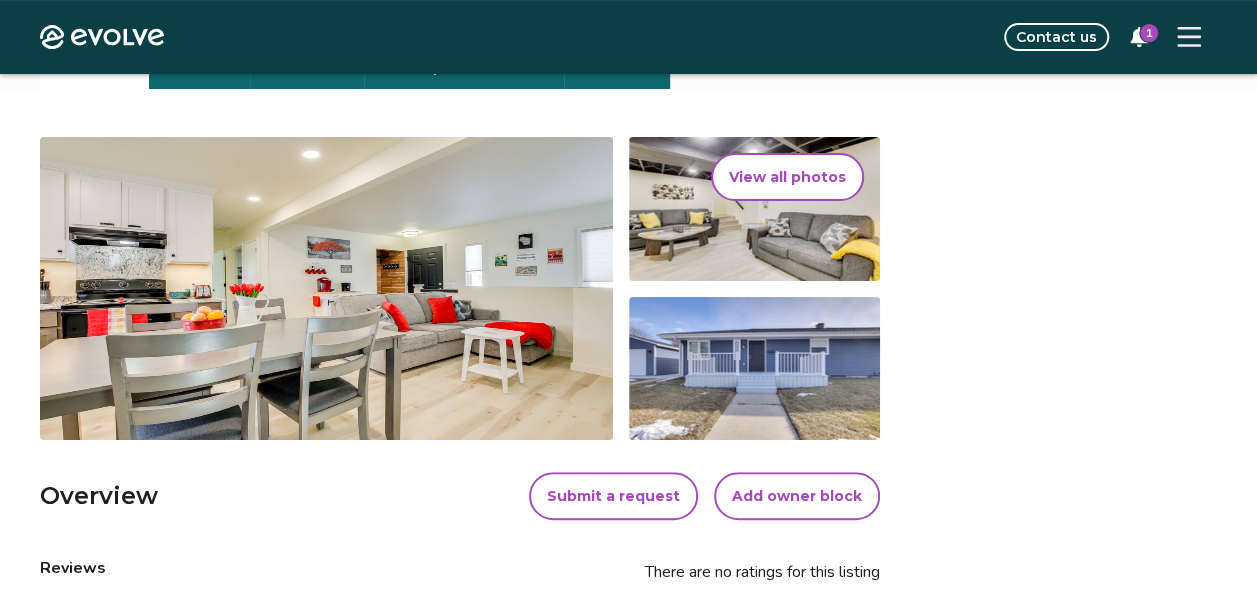 click on "View all photos" at bounding box center (787, 177) 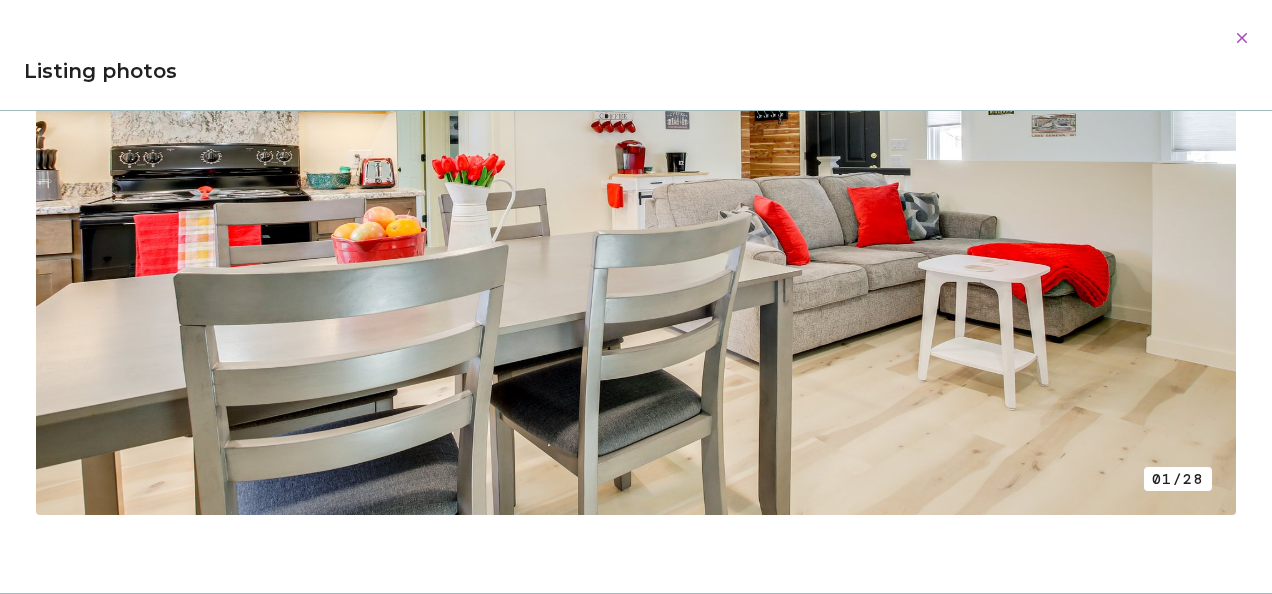 scroll, scrollTop: 360, scrollLeft: 0, axis: vertical 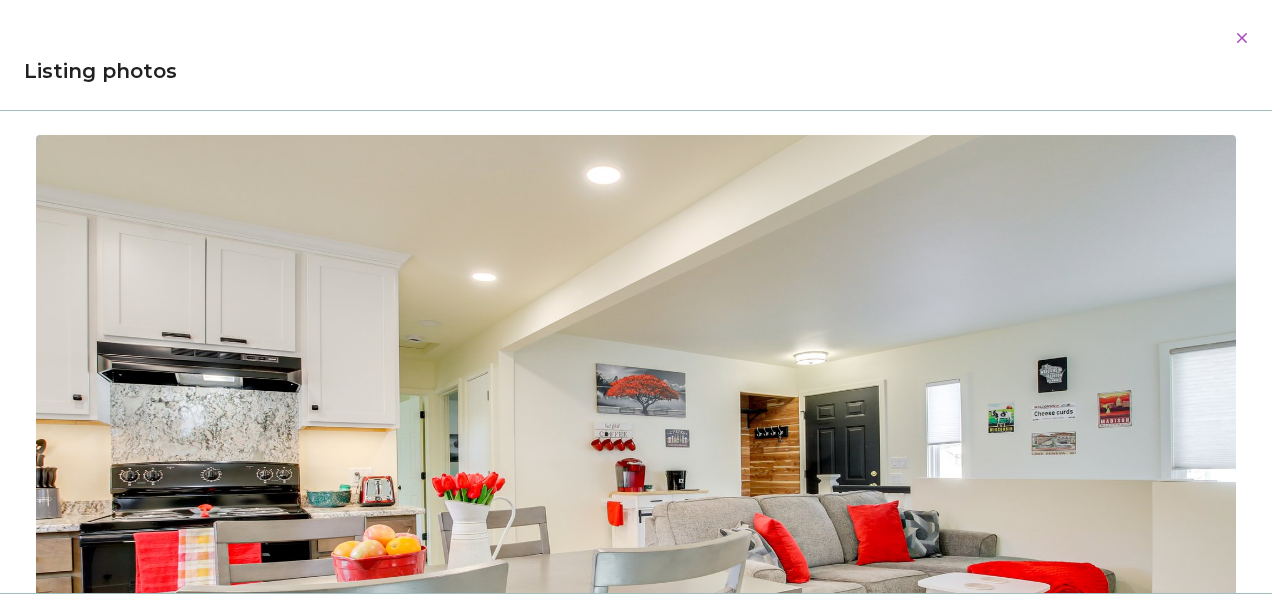 click 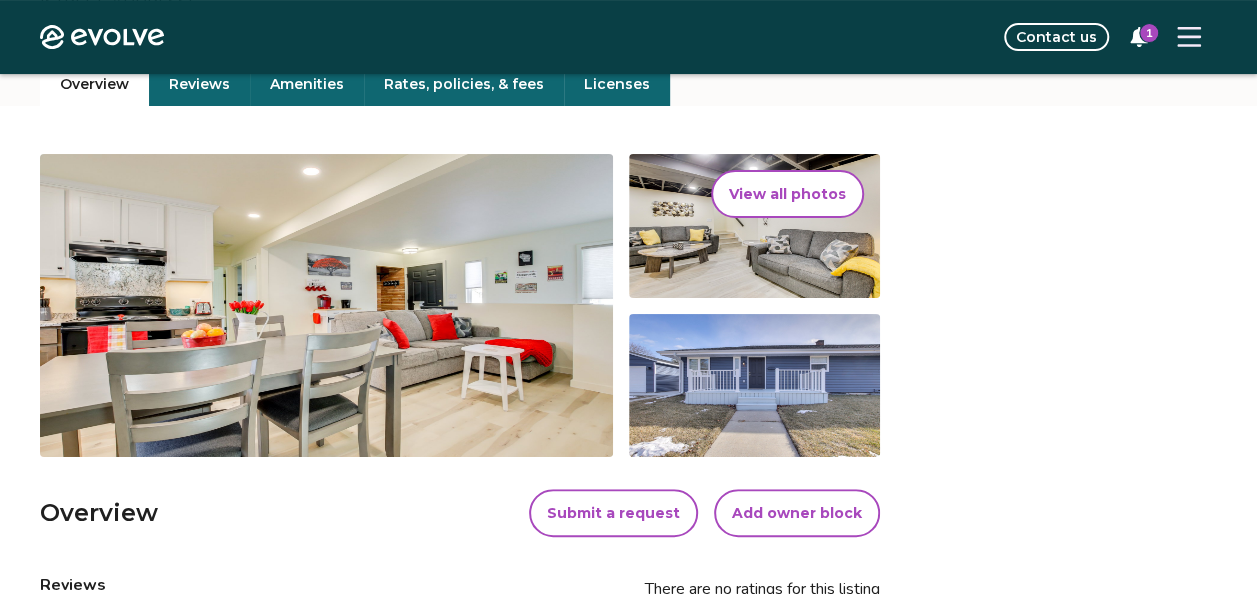 click on "1" at bounding box center [1149, 33] 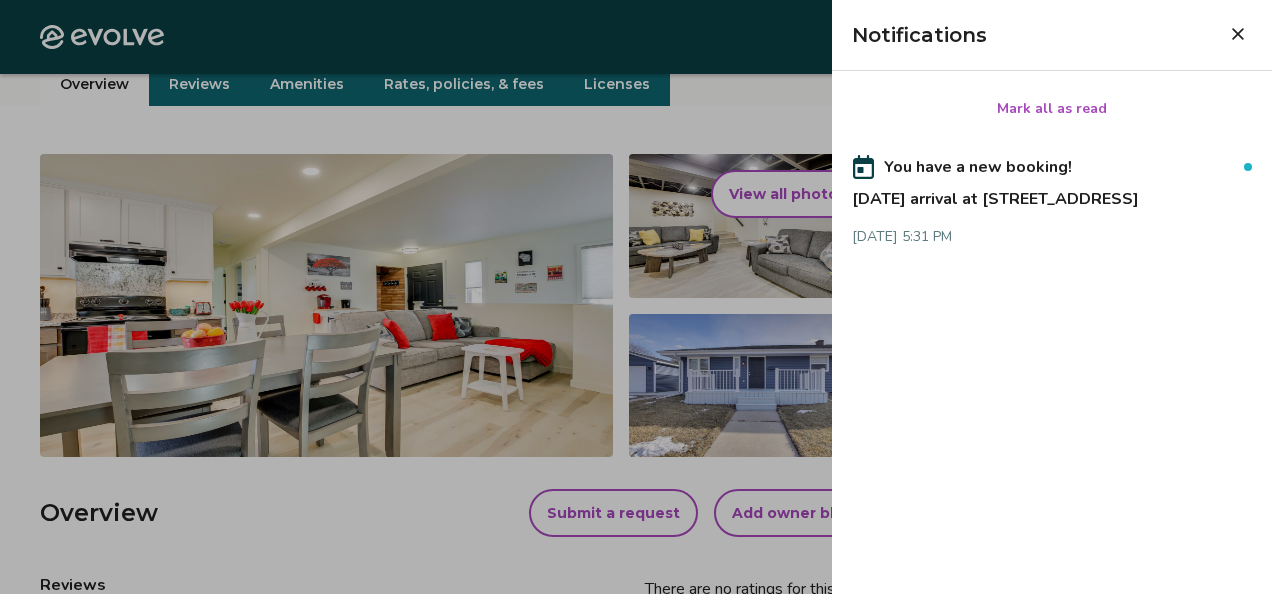 click at bounding box center (1238, 34) 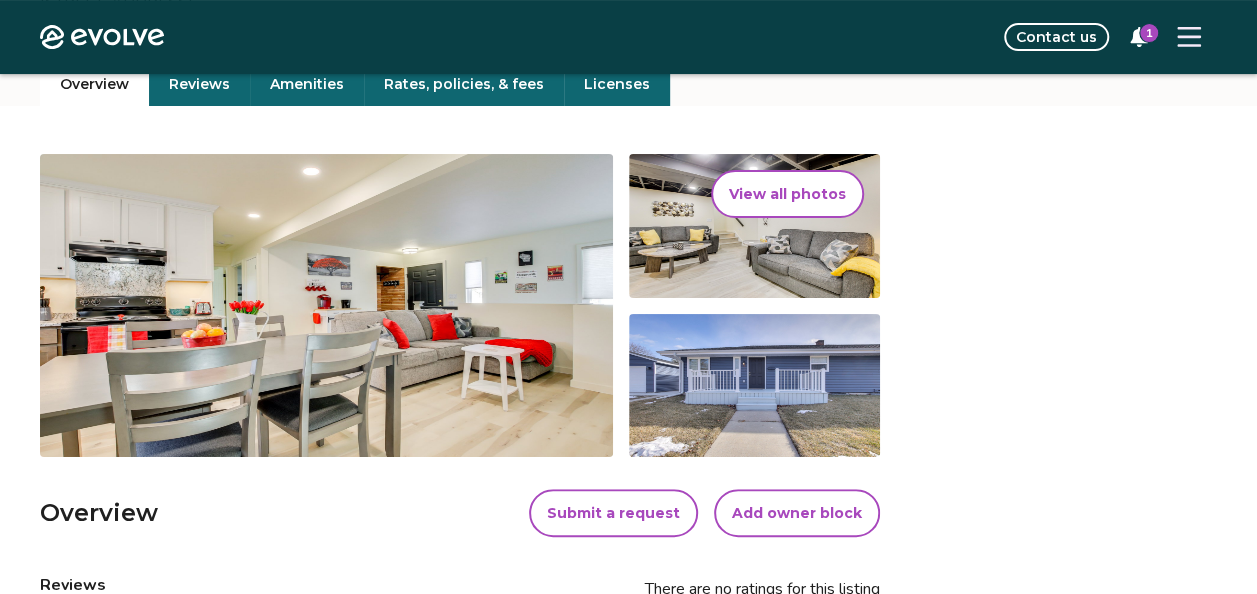 click on "Contact us" at bounding box center (1056, 37) 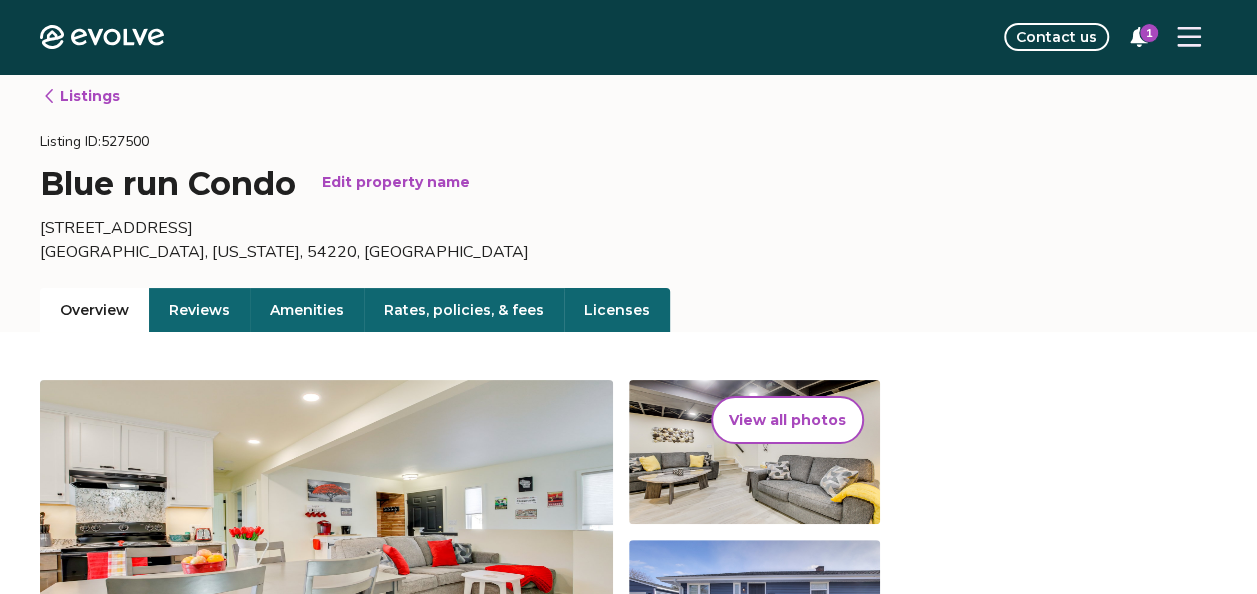 scroll, scrollTop: 0, scrollLeft: 0, axis: both 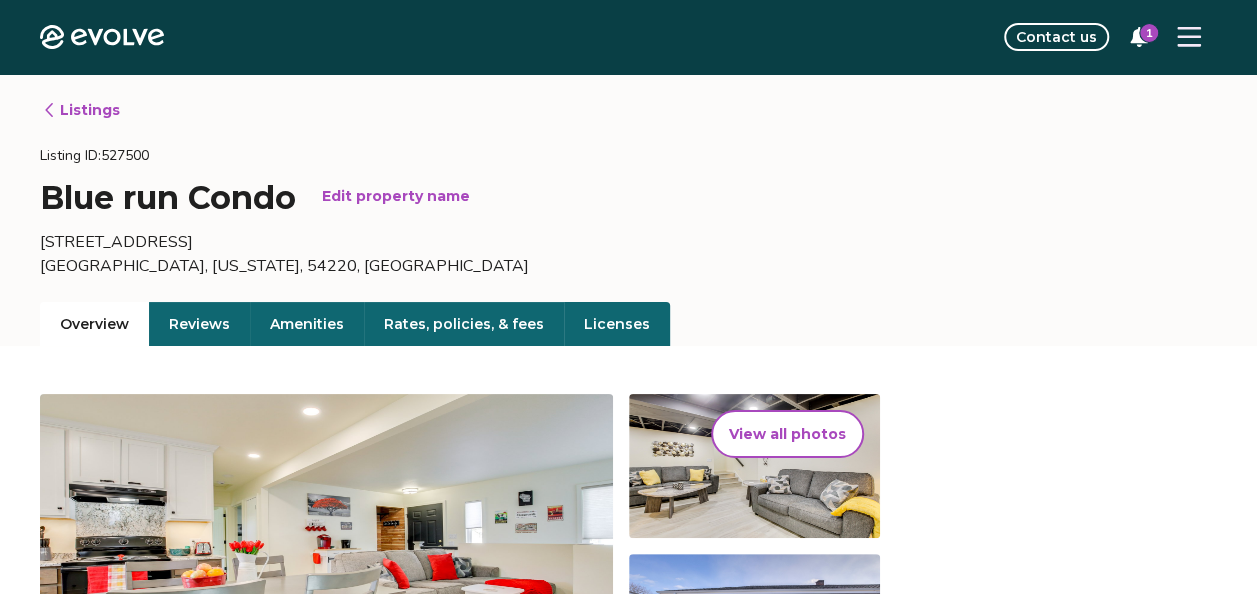 click on "Listings" at bounding box center (81, 110) 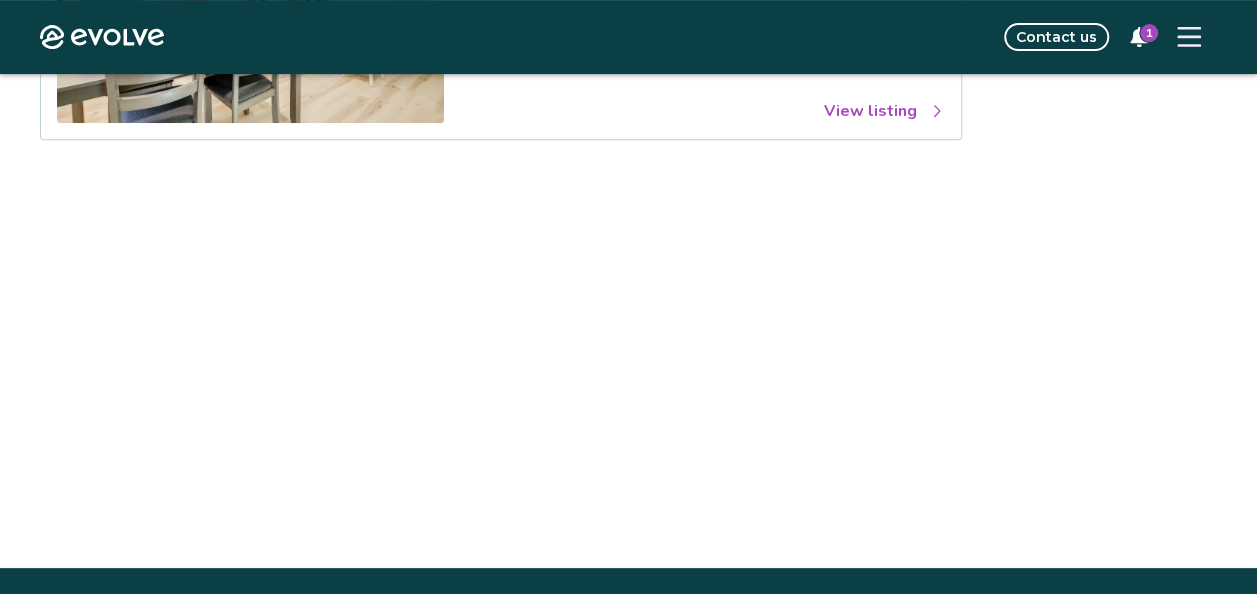 scroll, scrollTop: 426, scrollLeft: 0, axis: vertical 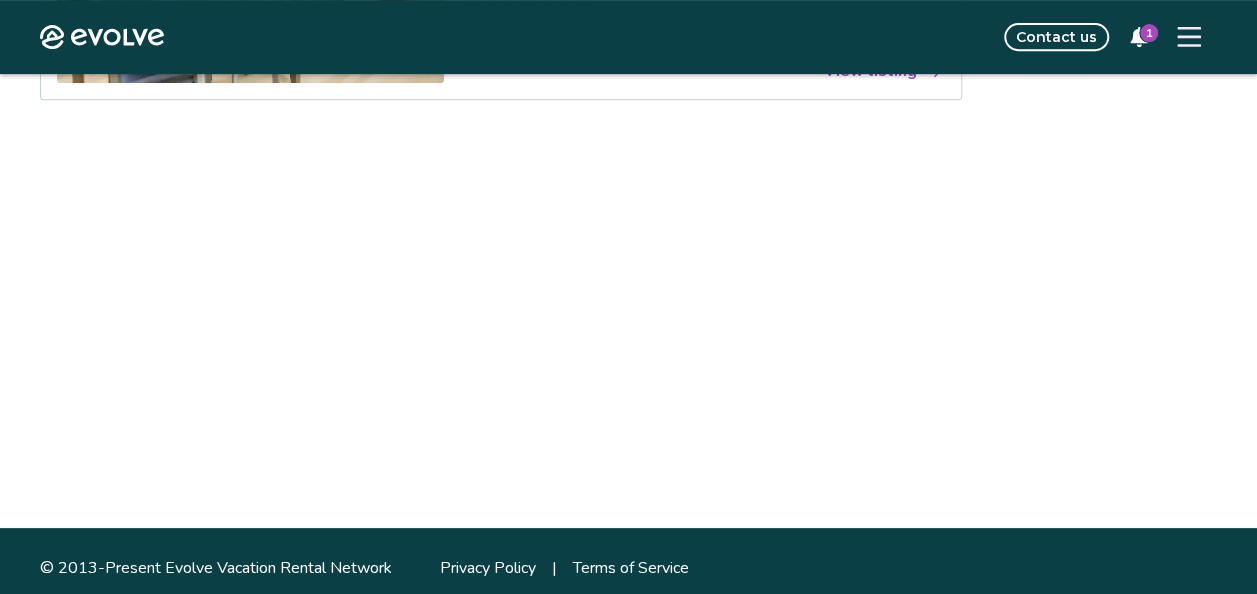 click on "Evolve Contact us 1" at bounding box center (628, 37) 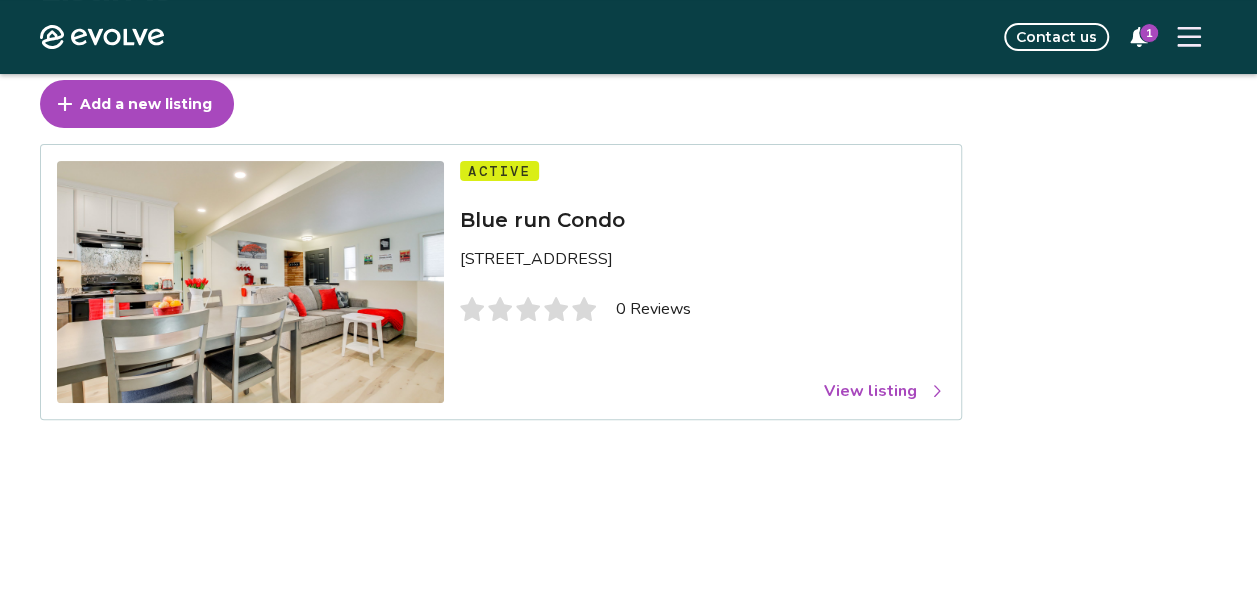 scroll, scrollTop: 0, scrollLeft: 0, axis: both 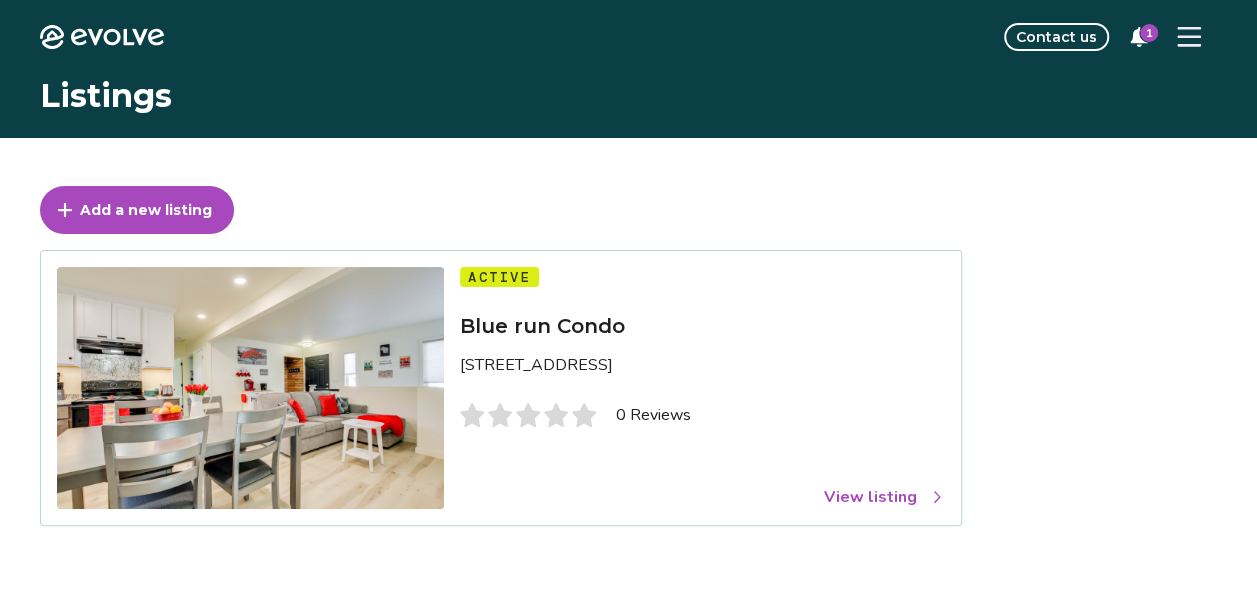 click on "View listing" at bounding box center [884, 497] 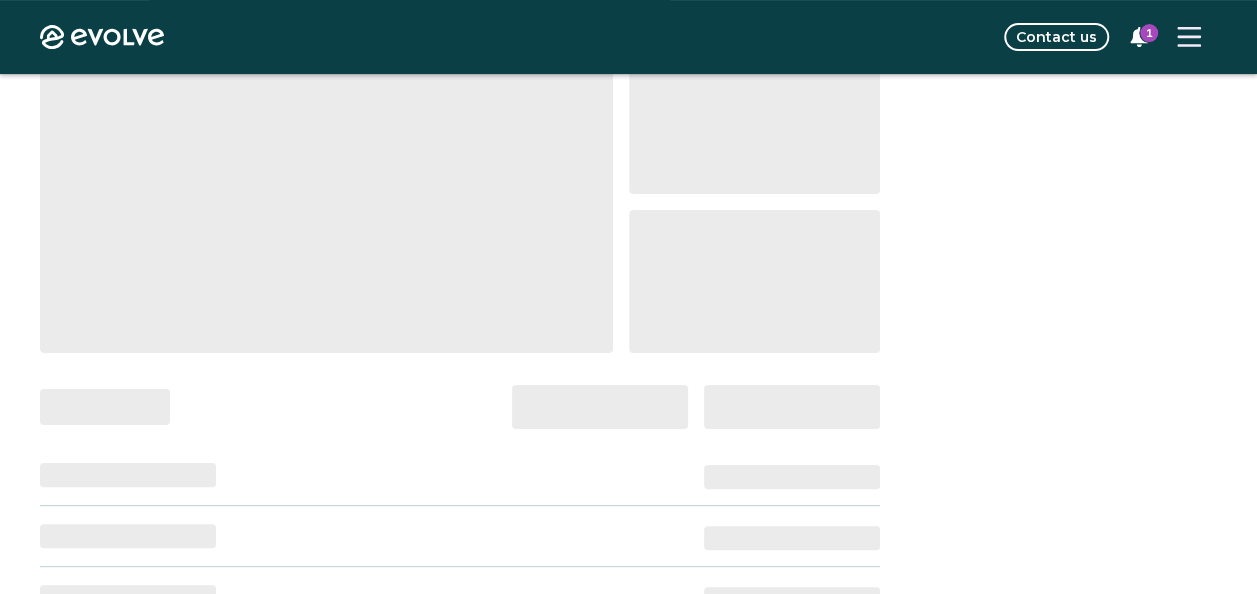 scroll, scrollTop: 360, scrollLeft: 0, axis: vertical 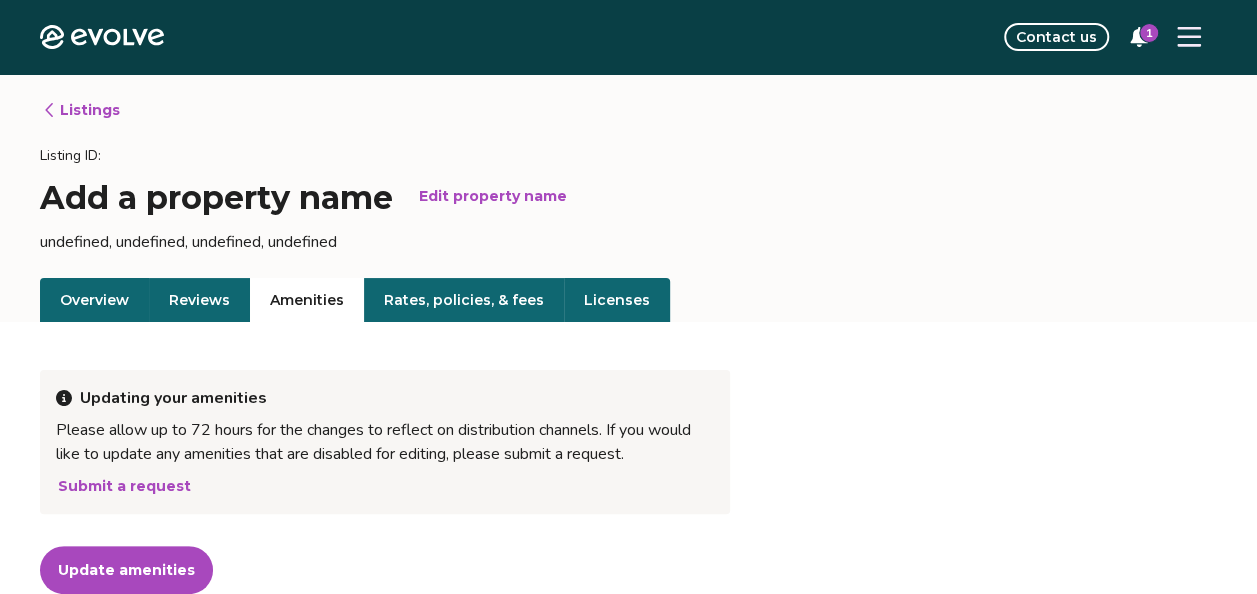 click on "Amenities" at bounding box center (307, 300) 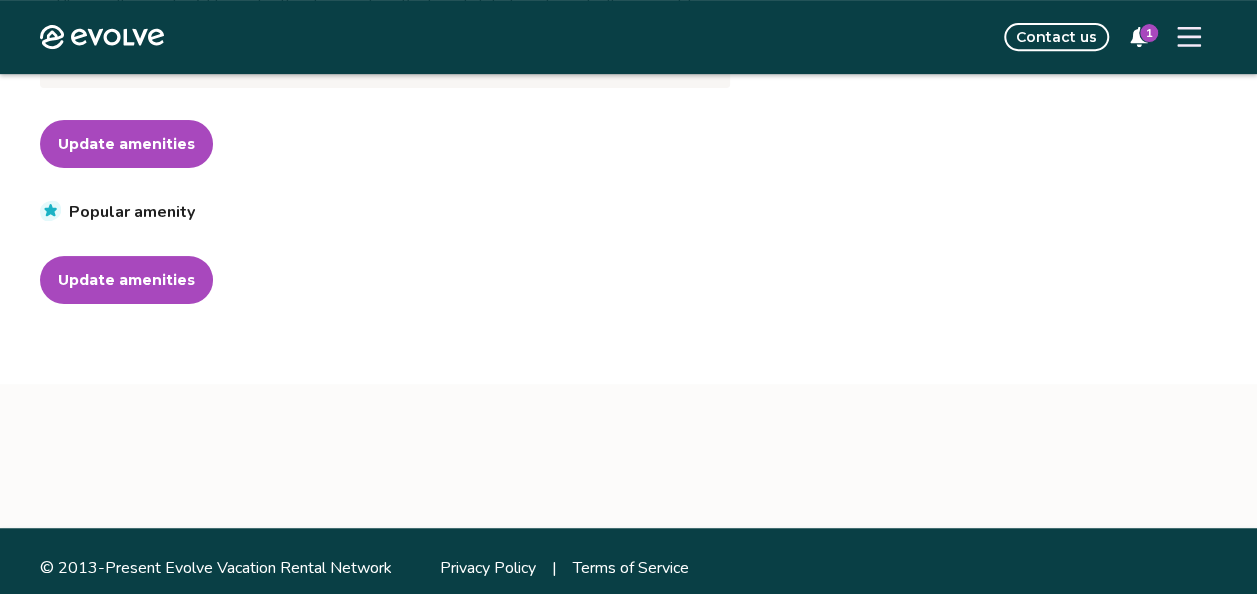 scroll, scrollTop: 440, scrollLeft: 0, axis: vertical 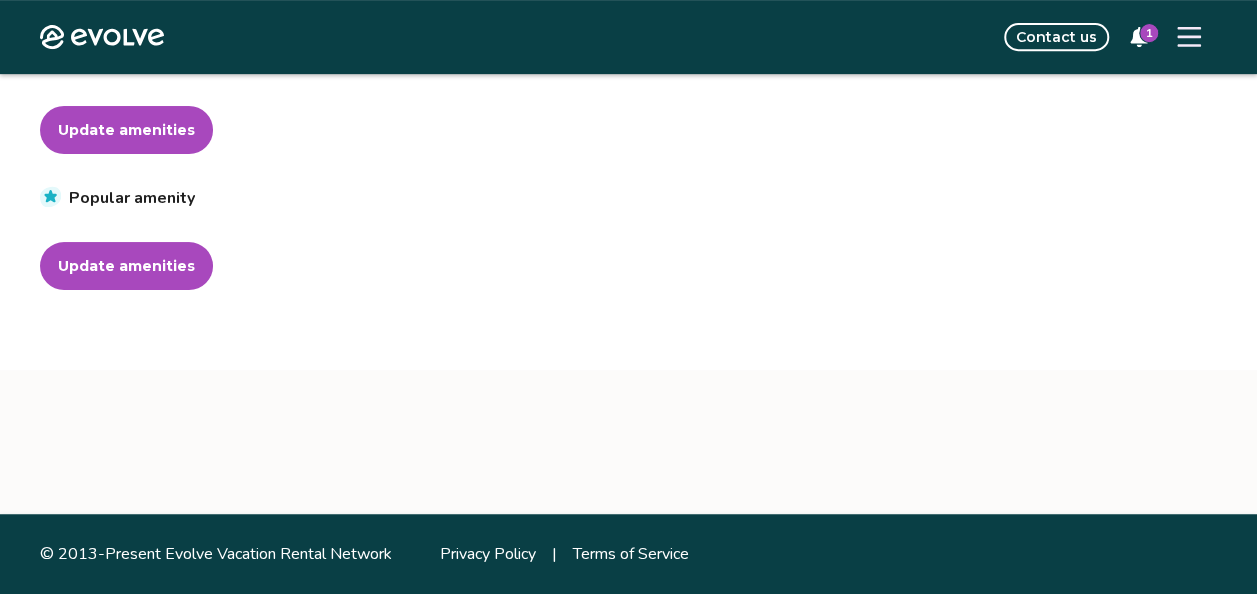 click on "Update amenities" at bounding box center (126, 130) 